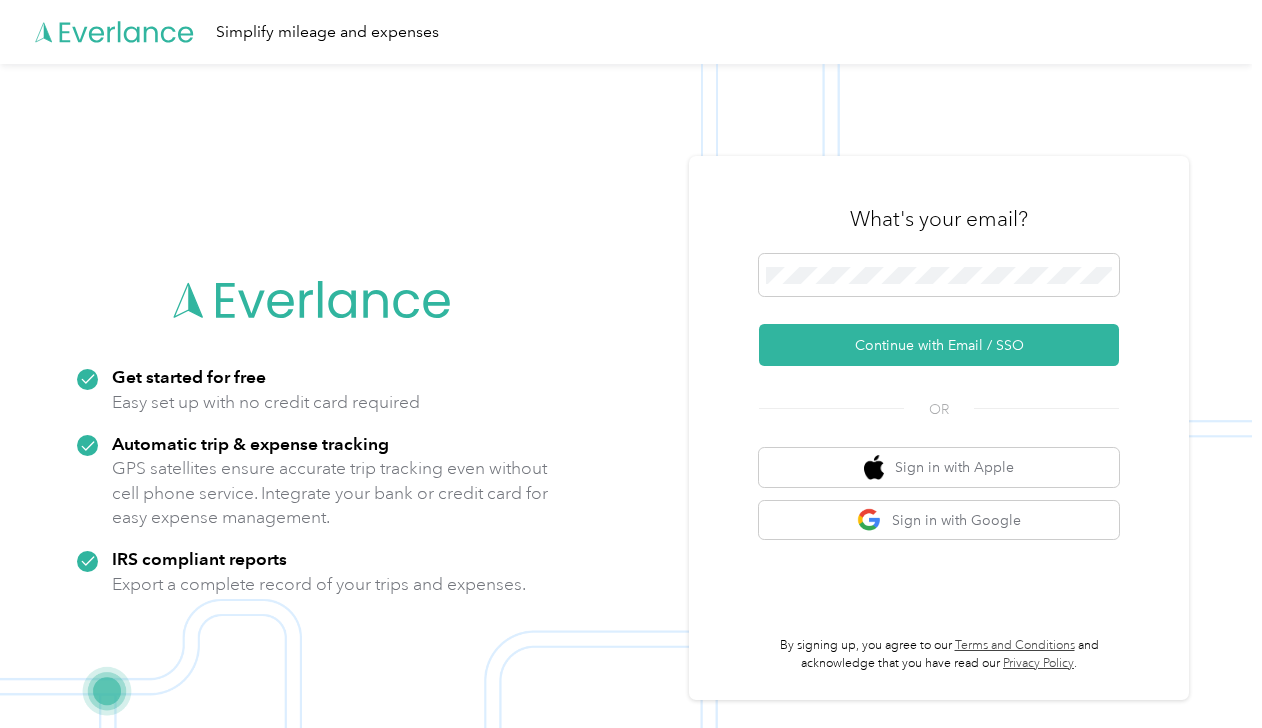 scroll, scrollTop: 0, scrollLeft: 0, axis: both 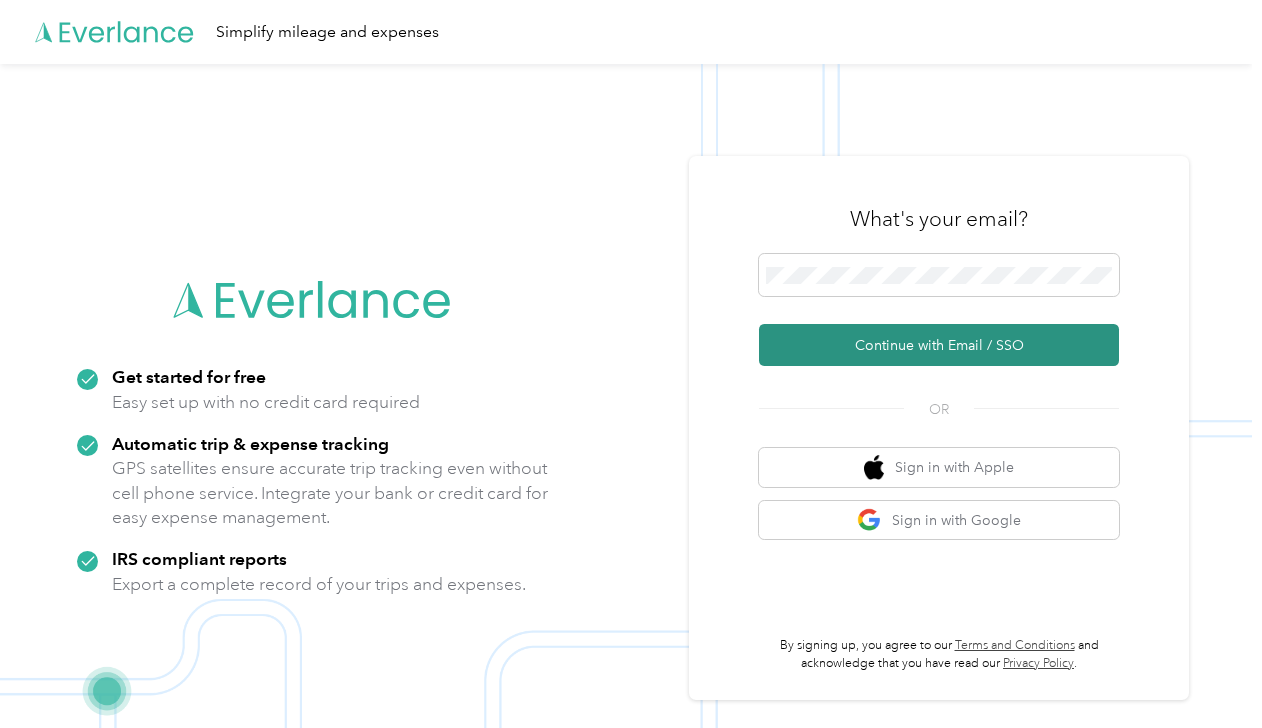 click on "Continue with Email / SSO" at bounding box center (939, 345) 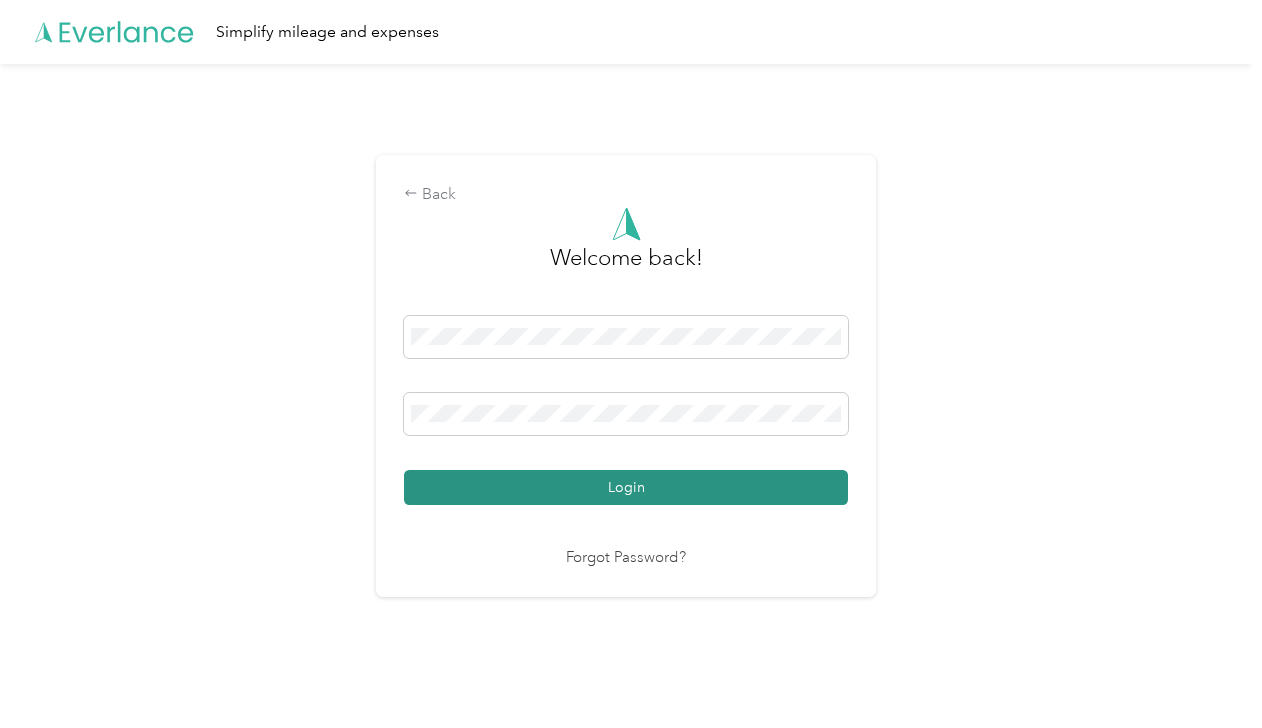 click on "Login" at bounding box center [626, 487] 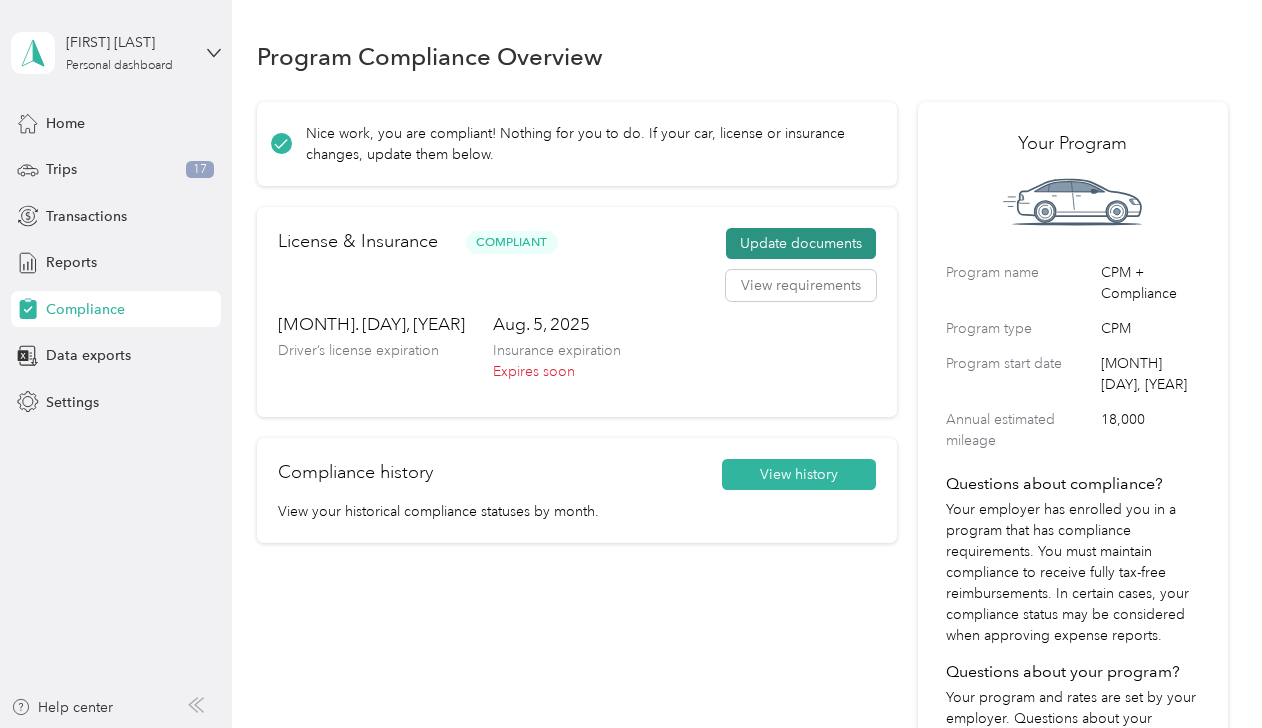 click on "Update documents" at bounding box center (801, 244) 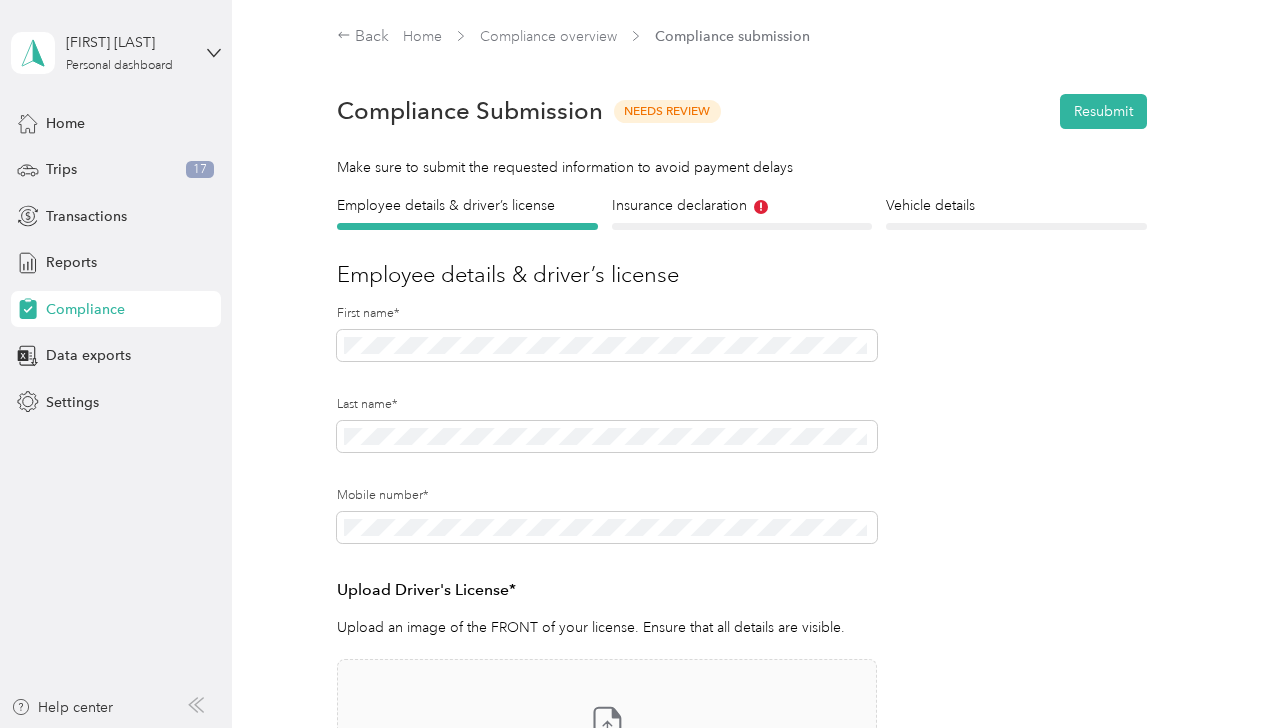 scroll, scrollTop: 74, scrollLeft: 0, axis: vertical 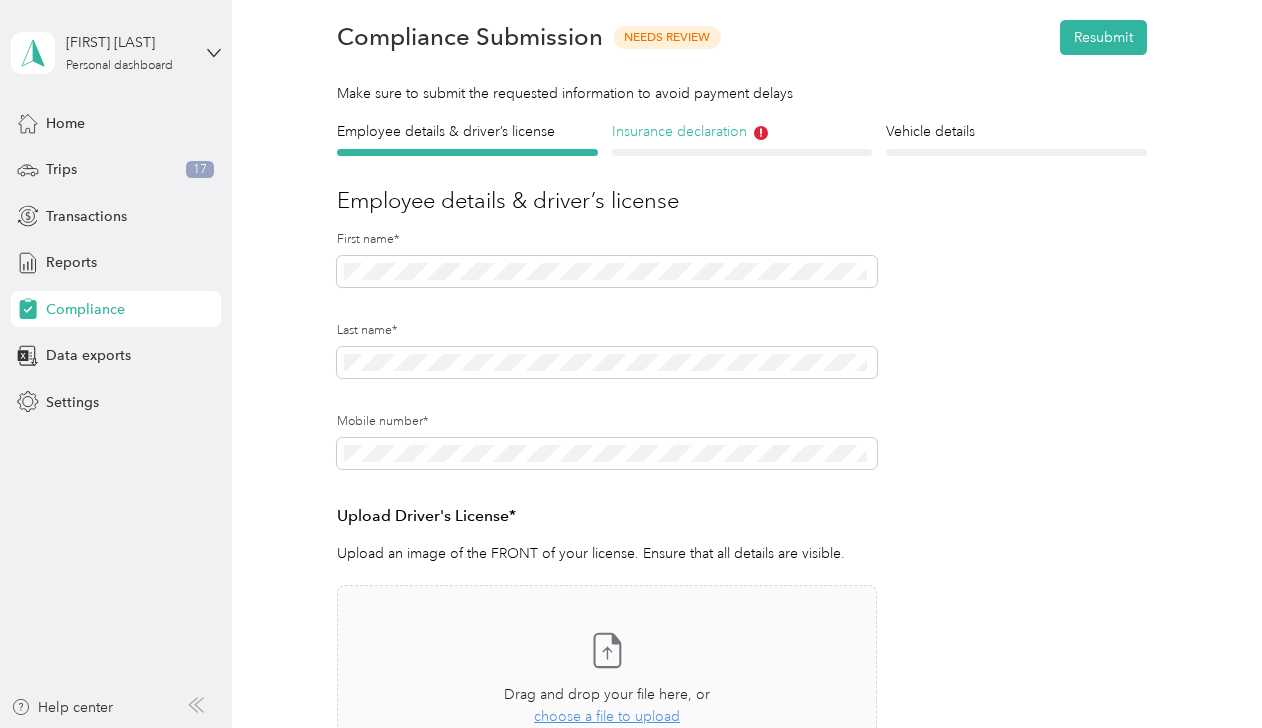 click on "Insurance declaration" at bounding box center [742, 131] 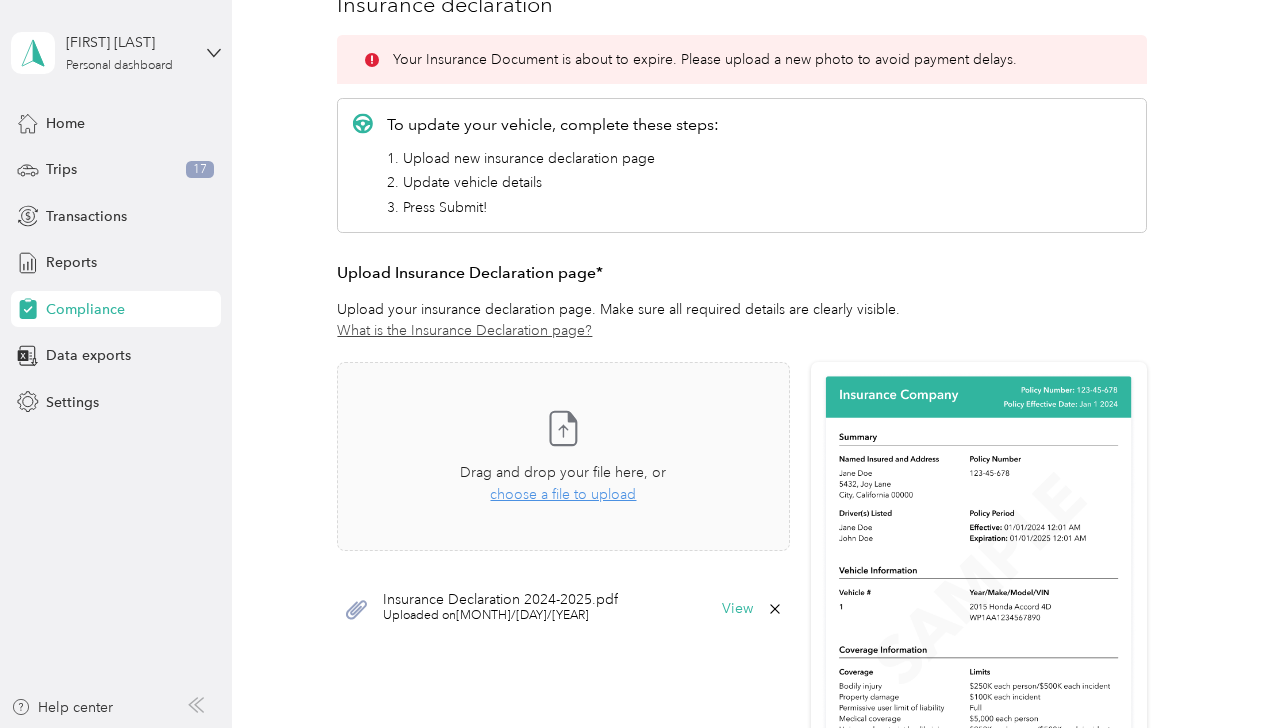 scroll, scrollTop: 271, scrollLeft: 0, axis: vertical 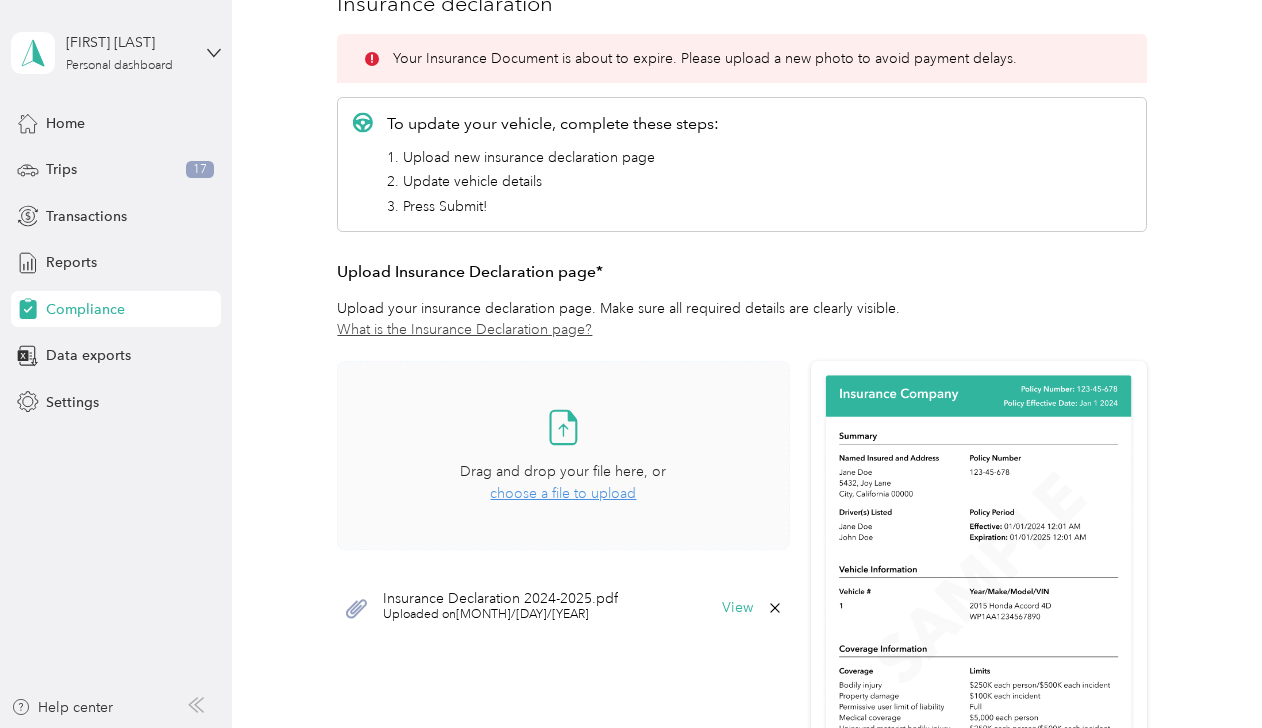 click on "choose a file to upload" at bounding box center (563, 493) 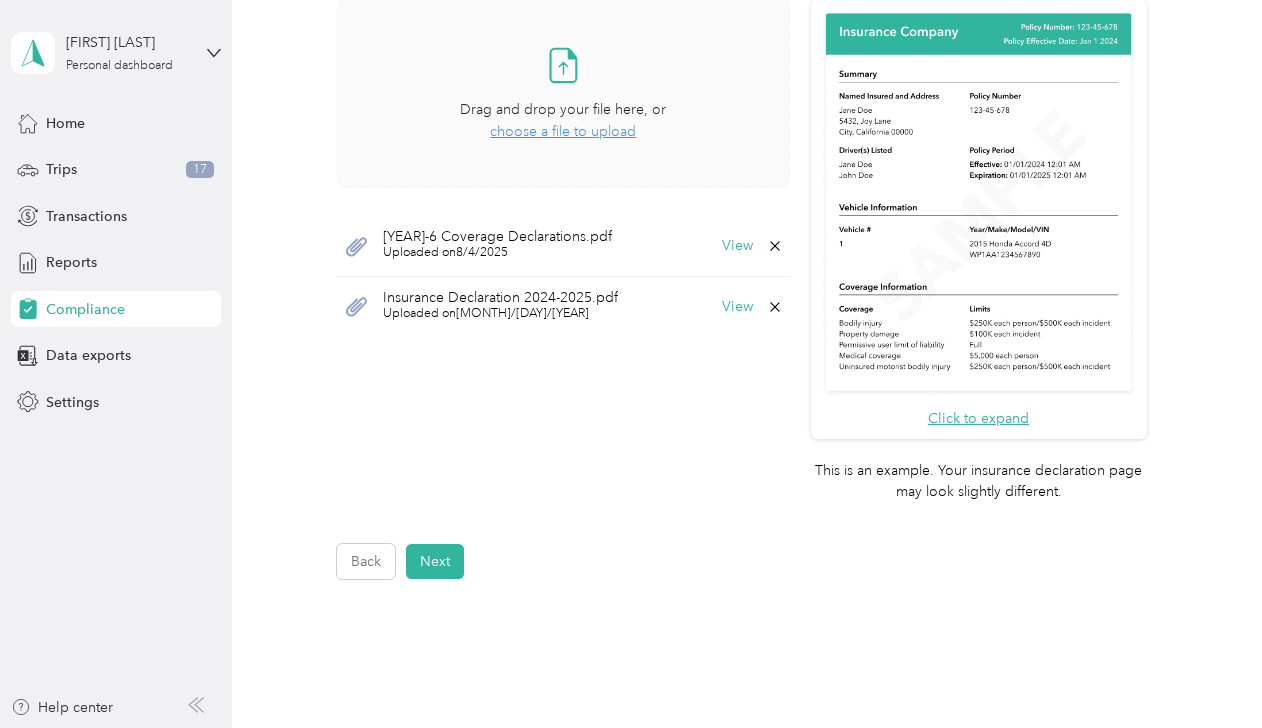 scroll, scrollTop: 633, scrollLeft: 0, axis: vertical 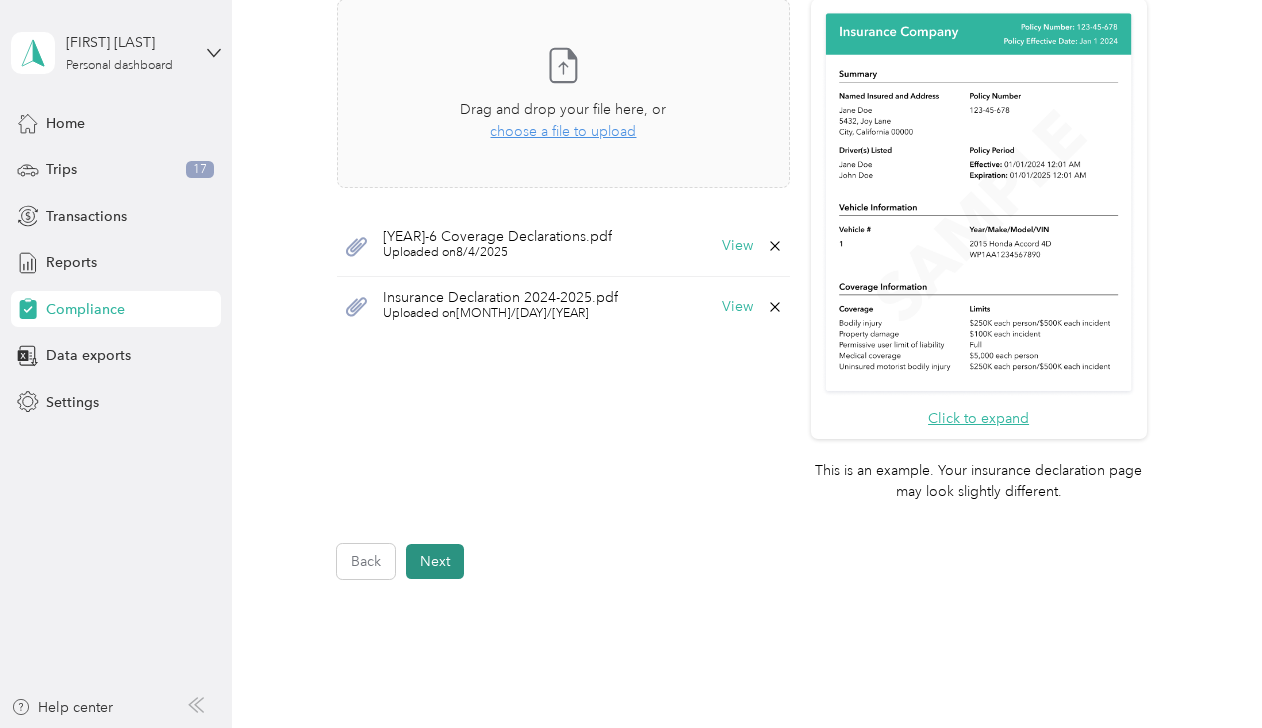 click on "Next" at bounding box center [435, 561] 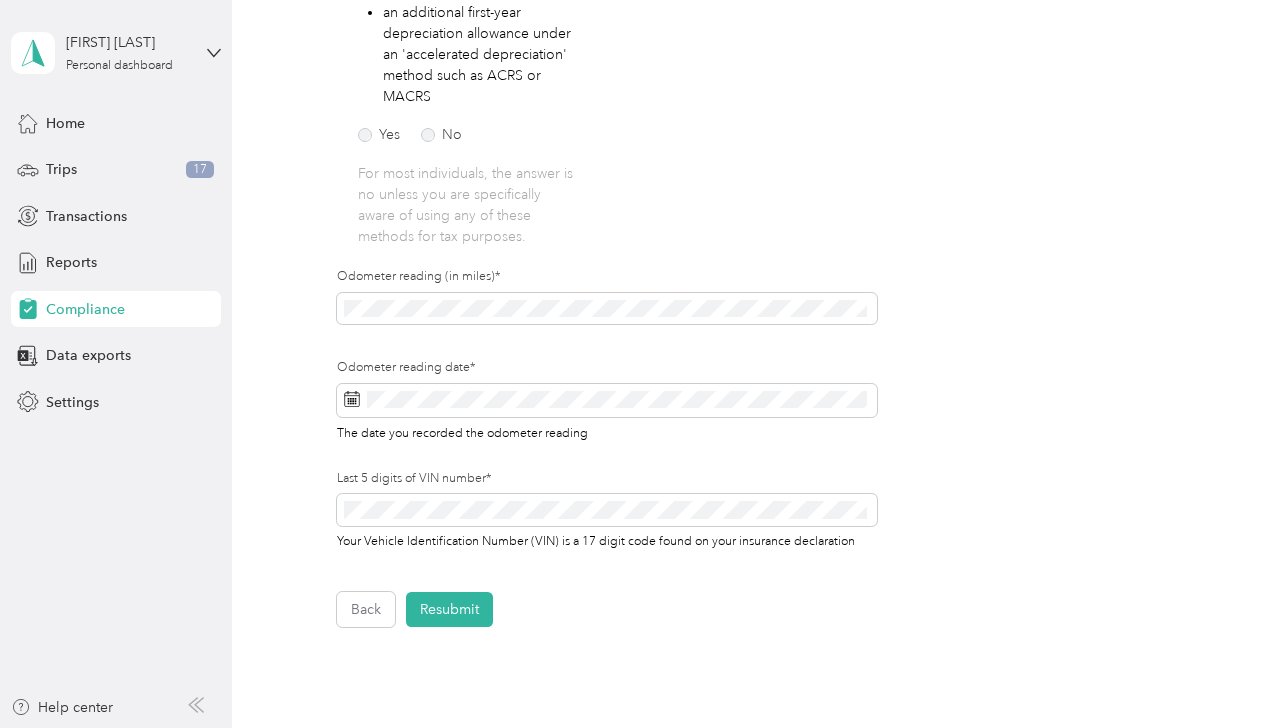 scroll, scrollTop: 510, scrollLeft: 0, axis: vertical 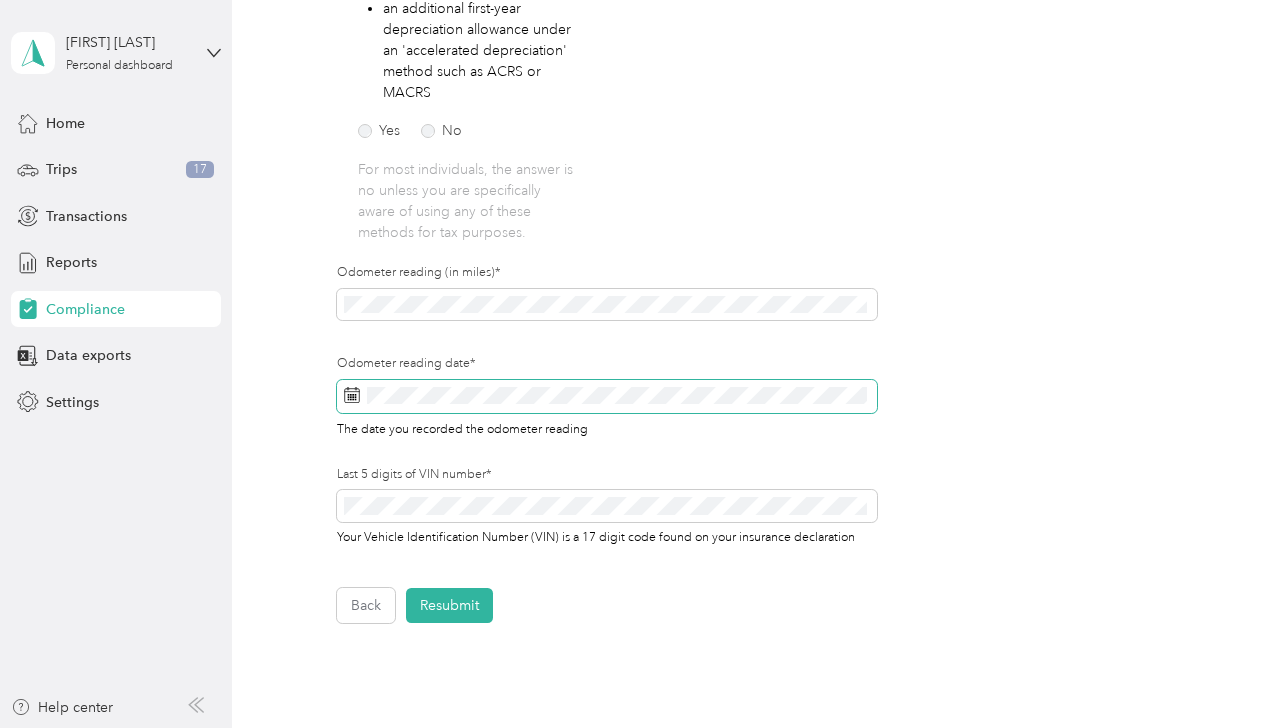 click at bounding box center [606, 397] 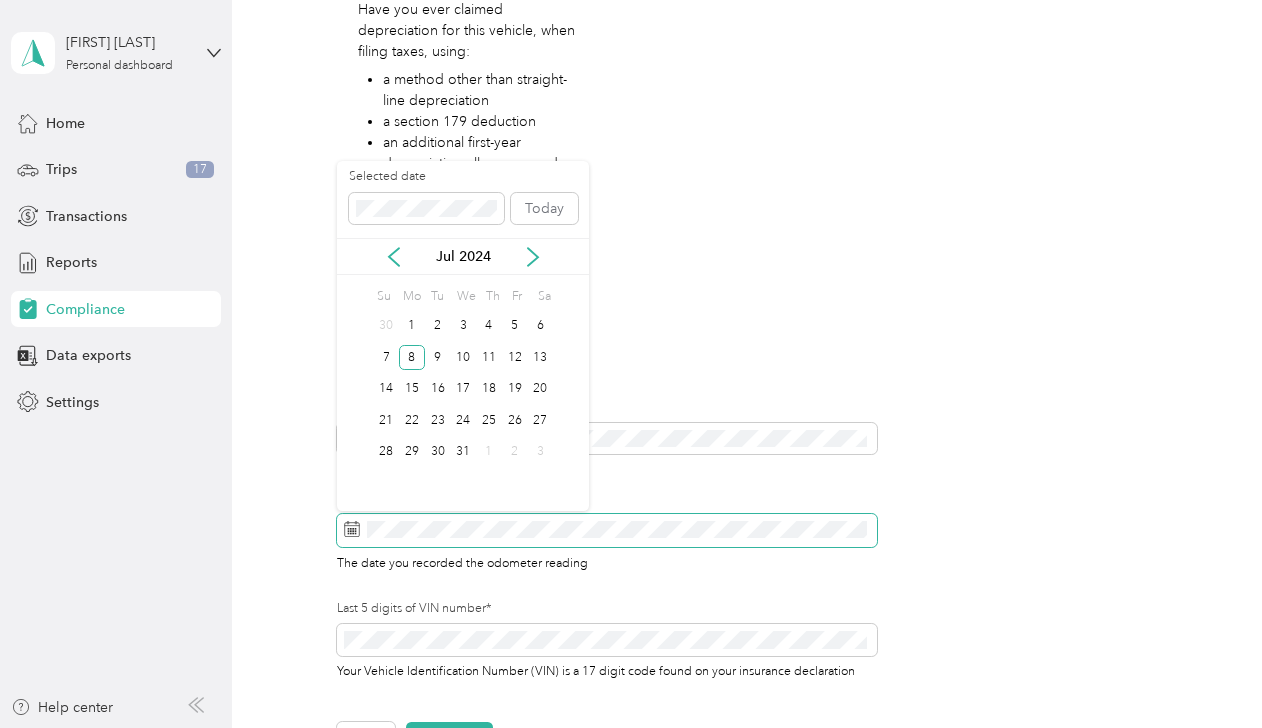 scroll, scrollTop: 442, scrollLeft: 0, axis: vertical 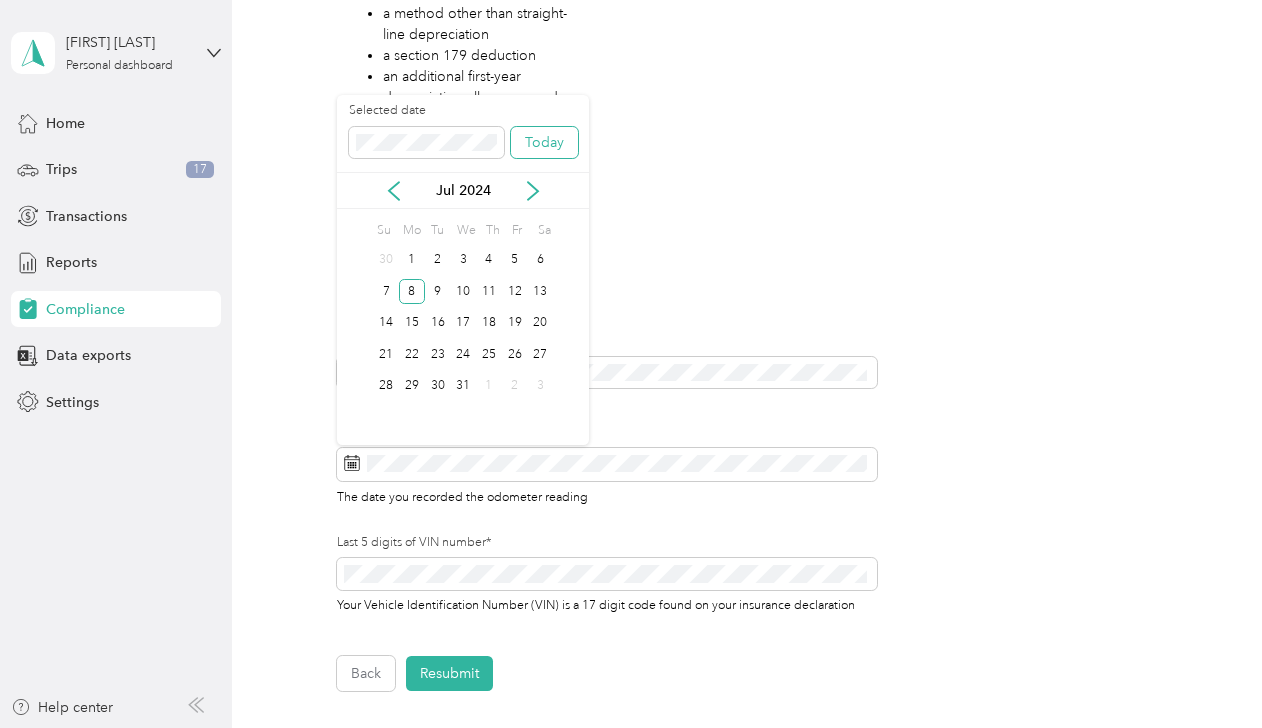 click on "Today" at bounding box center (544, 143) 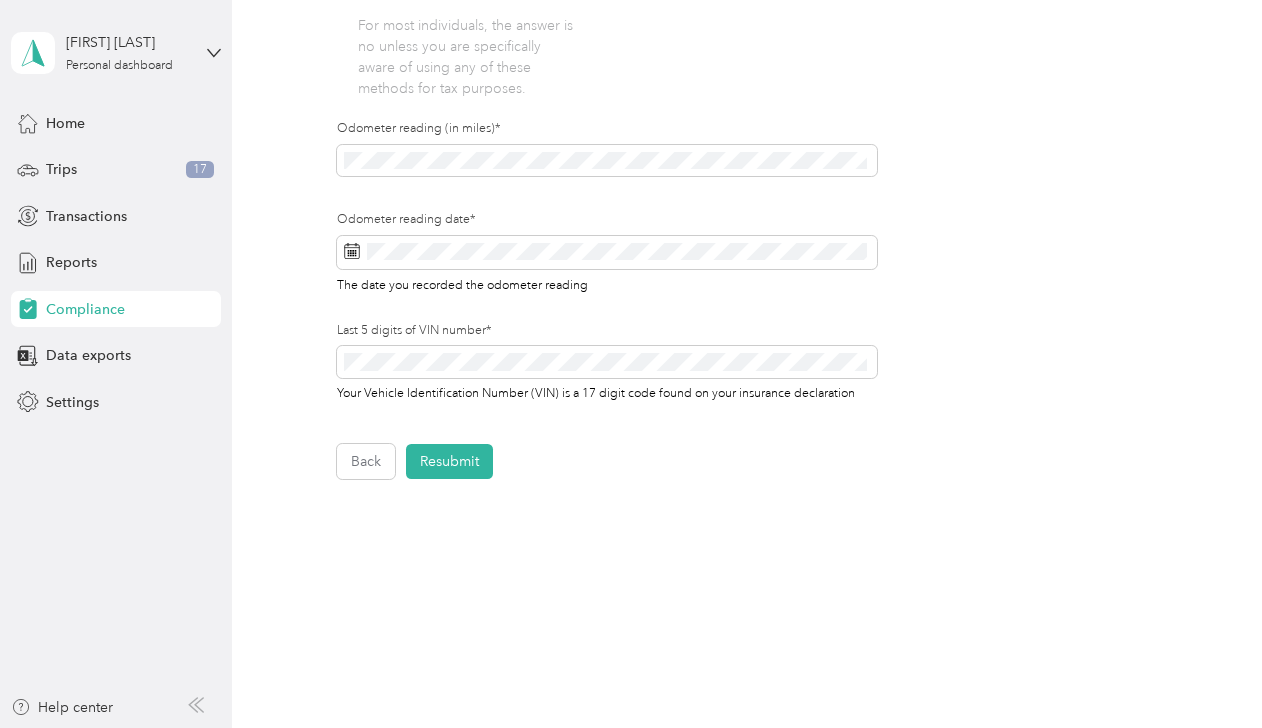 scroll, scrollTop: 694, scrollLeft: 0, axis: vertical 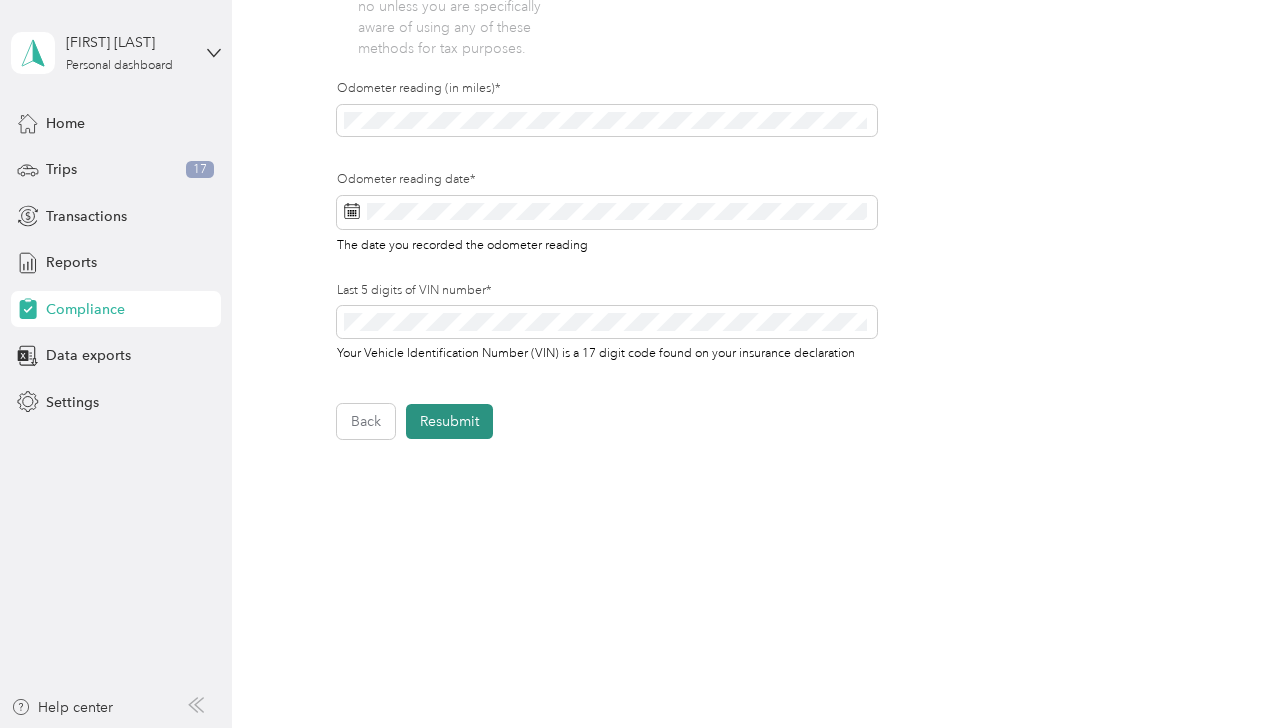click on "Resubmit" at bounding box center (449, 421) 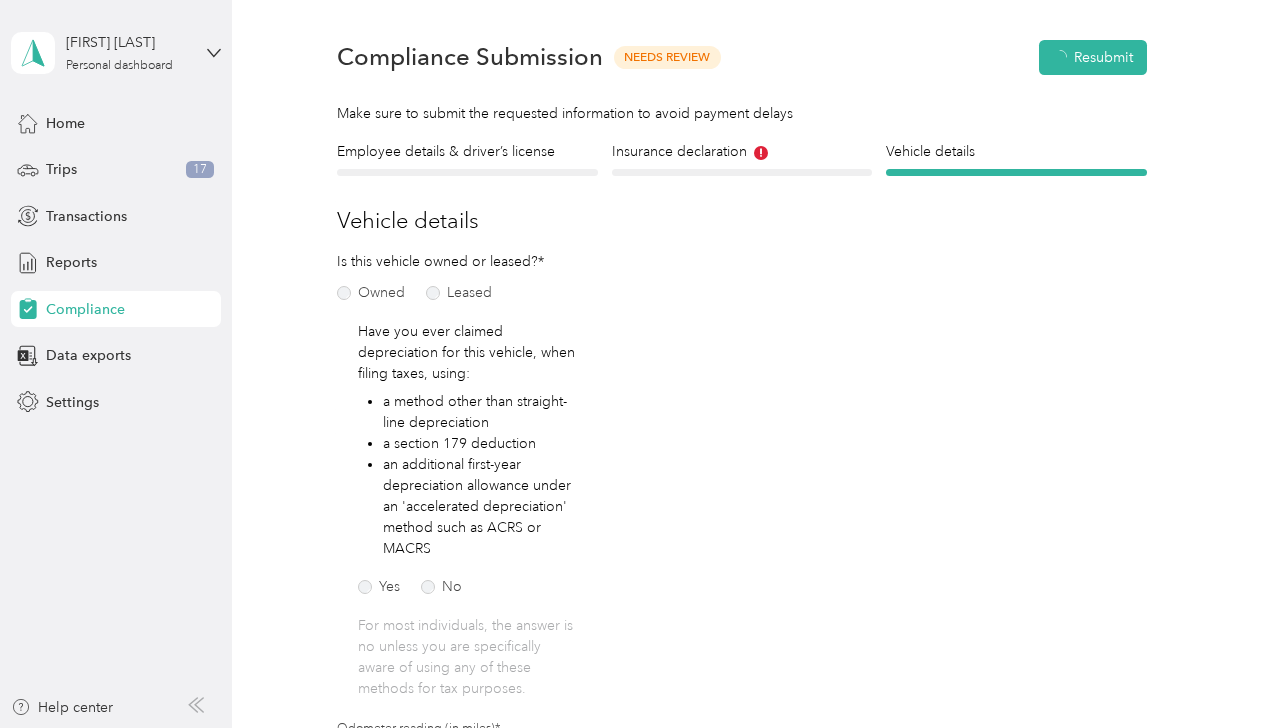 scroll, scrollTop: 24, scrollLeft: 0, axis: vertical 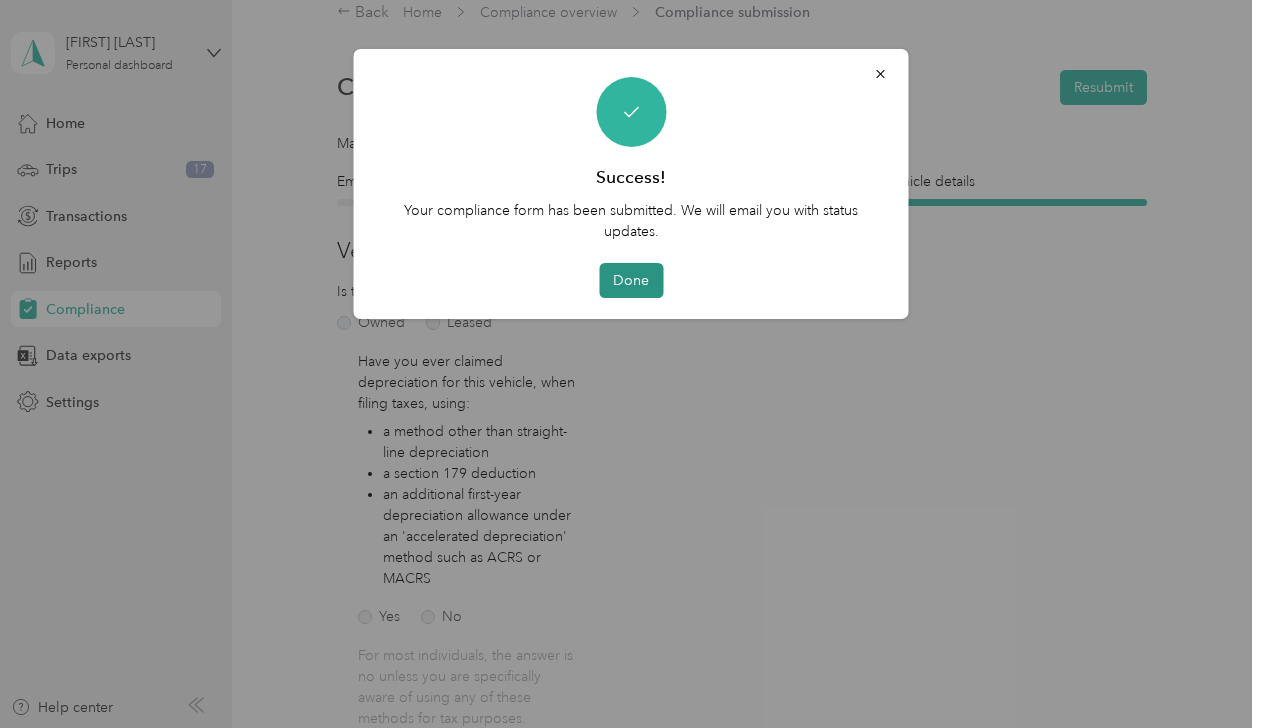 click on "Done" at bounding box center (631, 280) 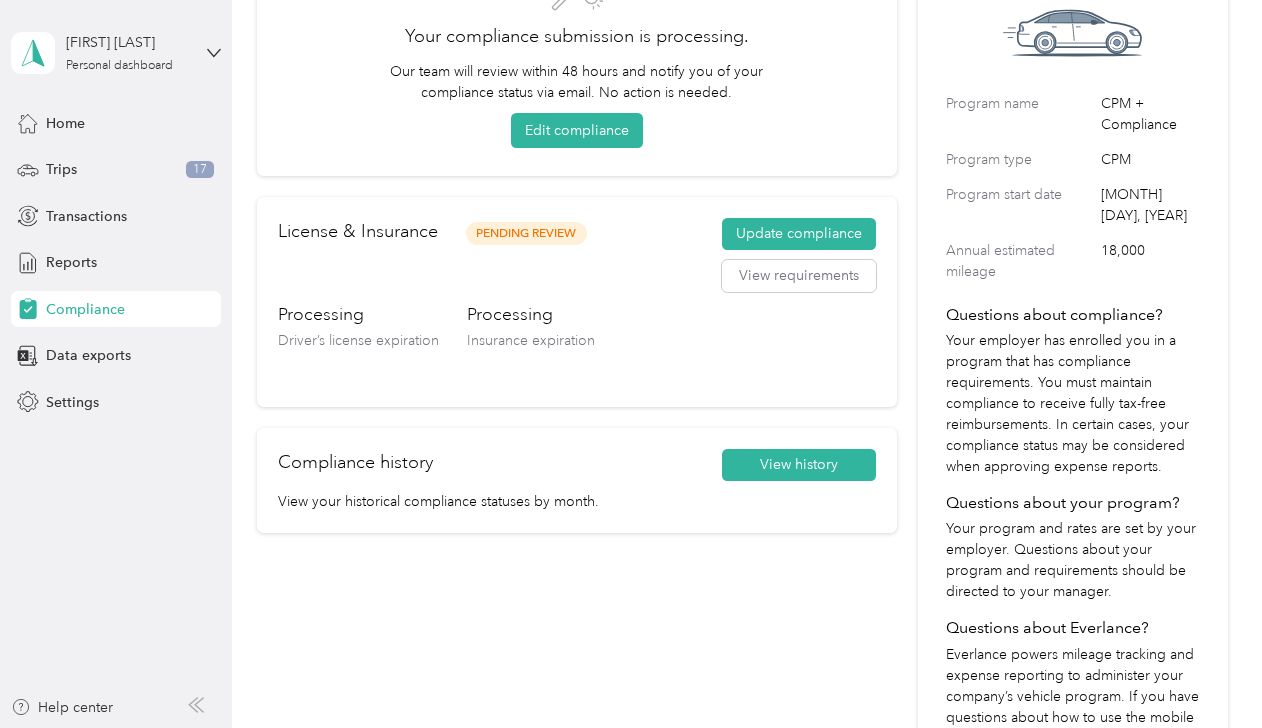 scroll, scrollTop: 0, scrollLeft: 0, axis: both 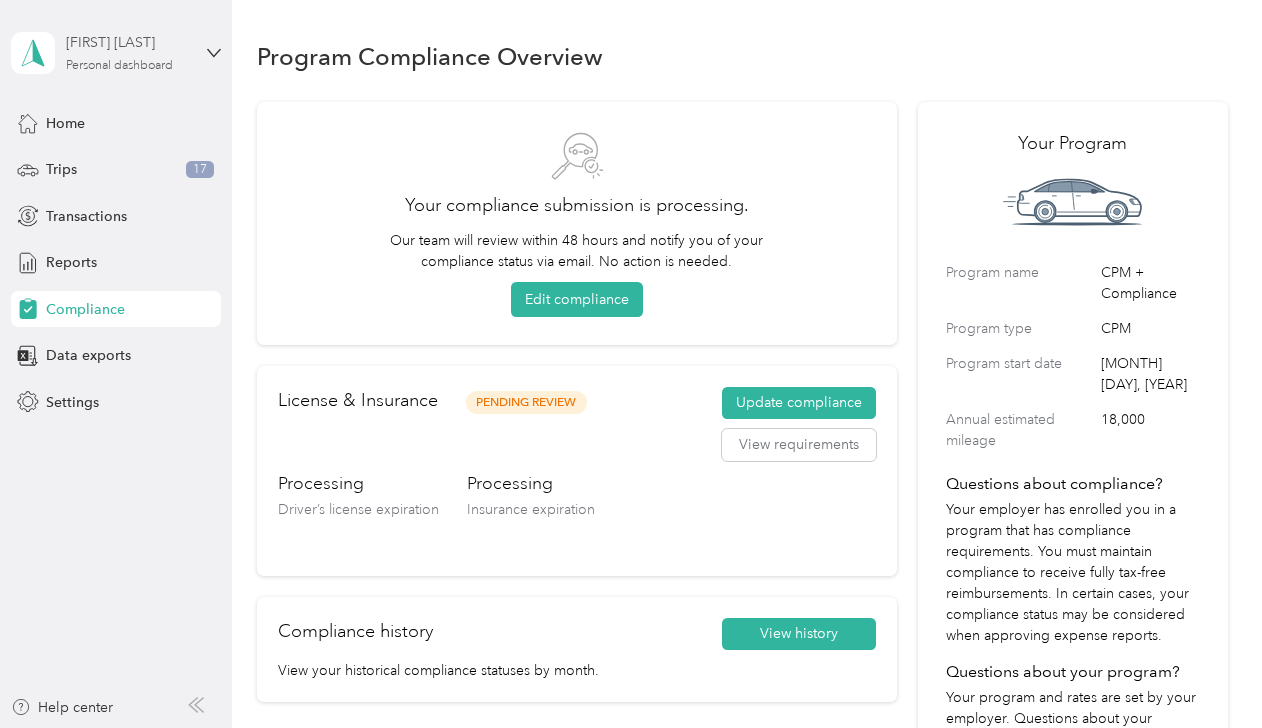 click on "[FIRST] [LAST]" at bounding box center (128, 42) 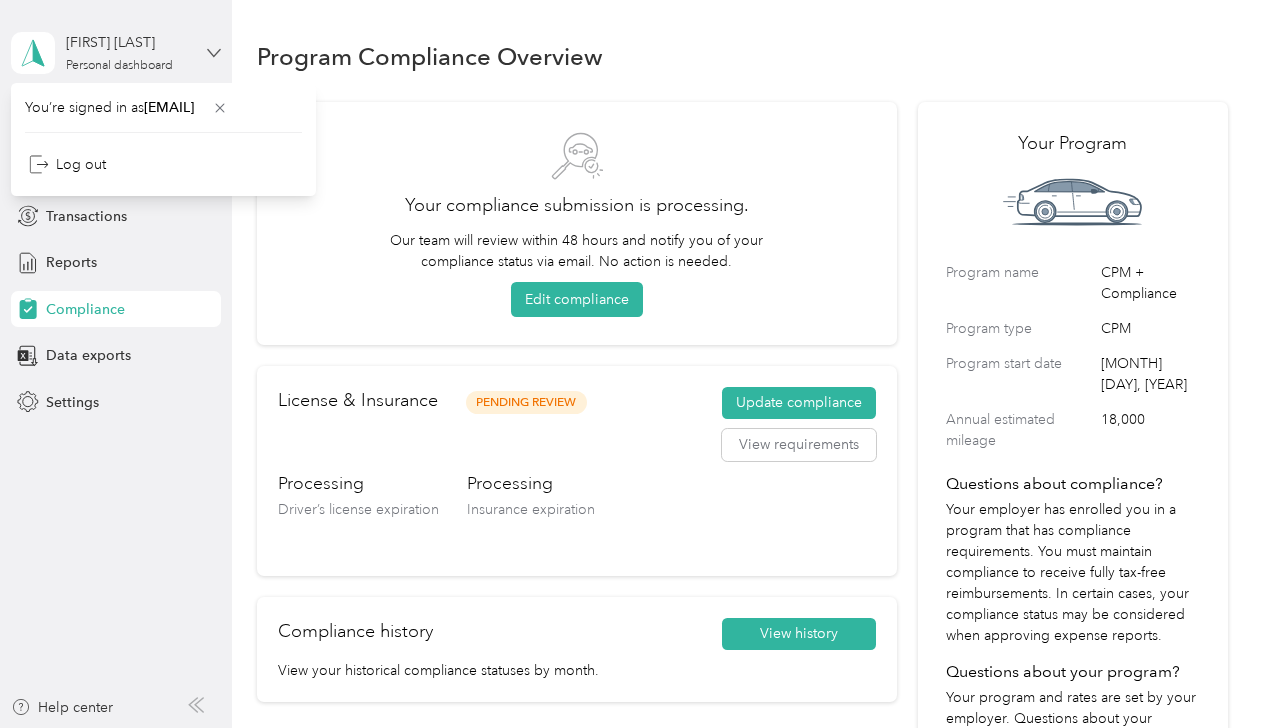 click 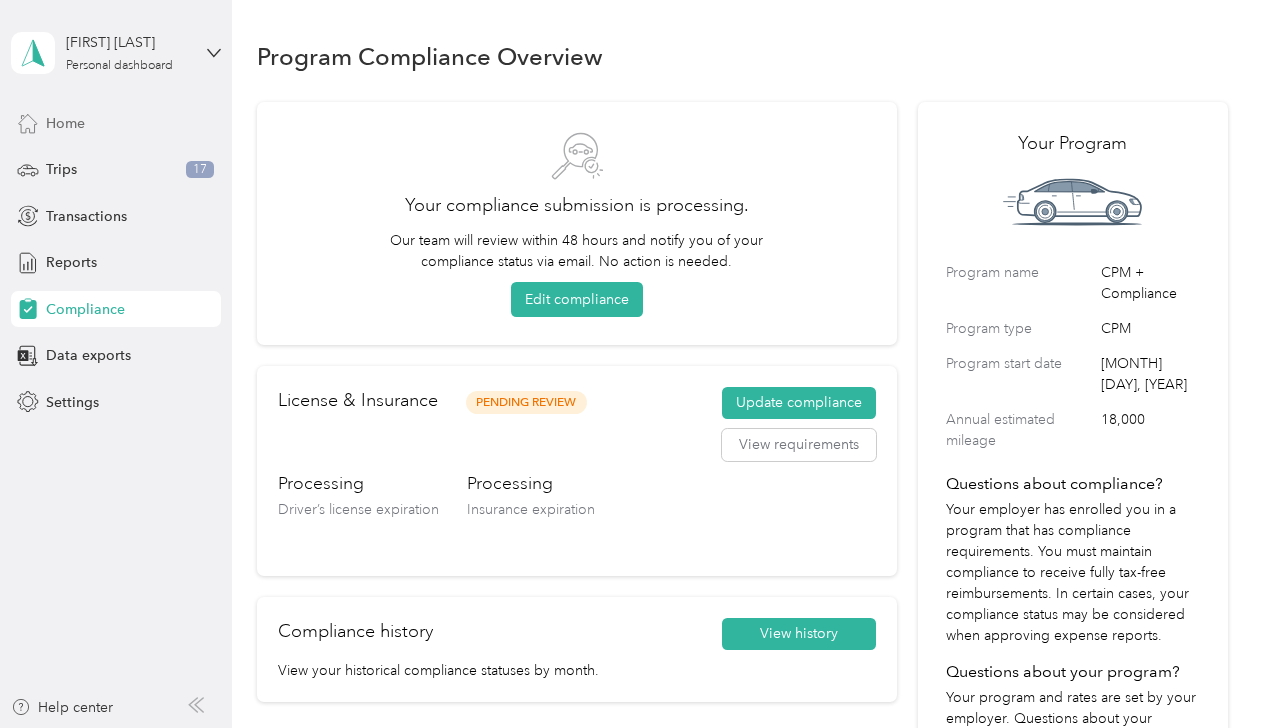 click on "Home" at bounding box center [65, 123] 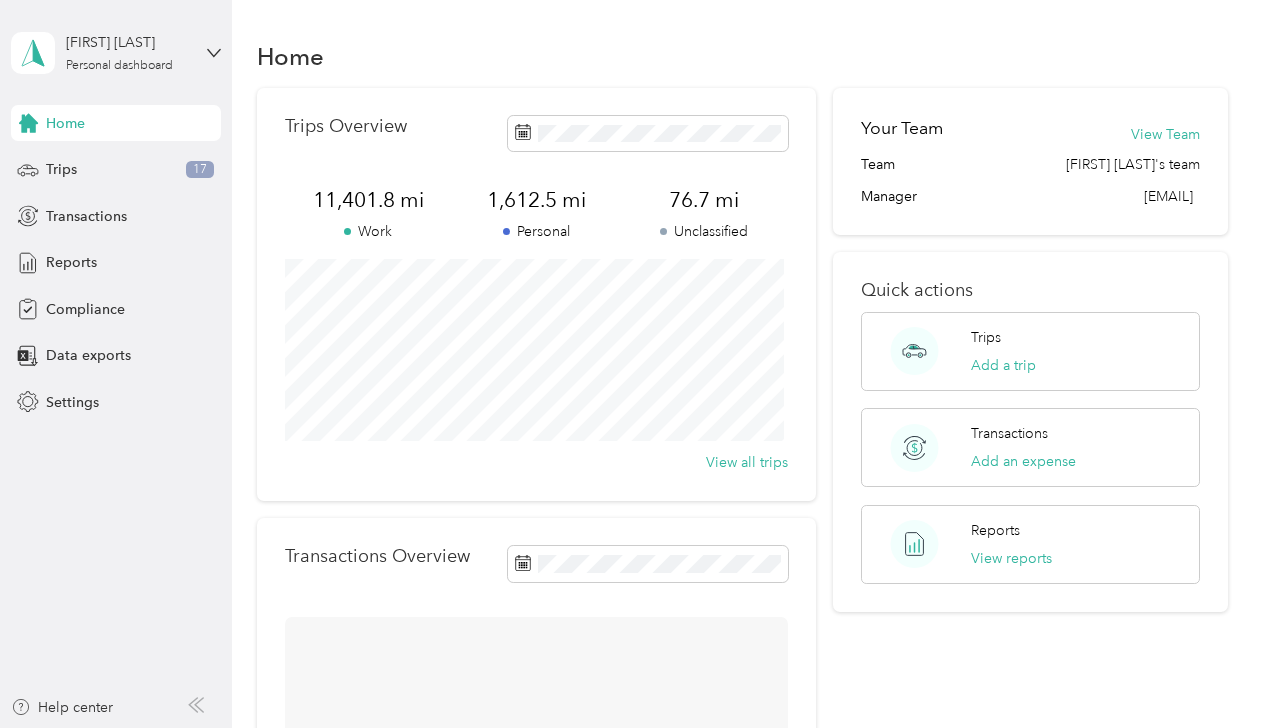 click on "Home" at bounding box center (65, 123) 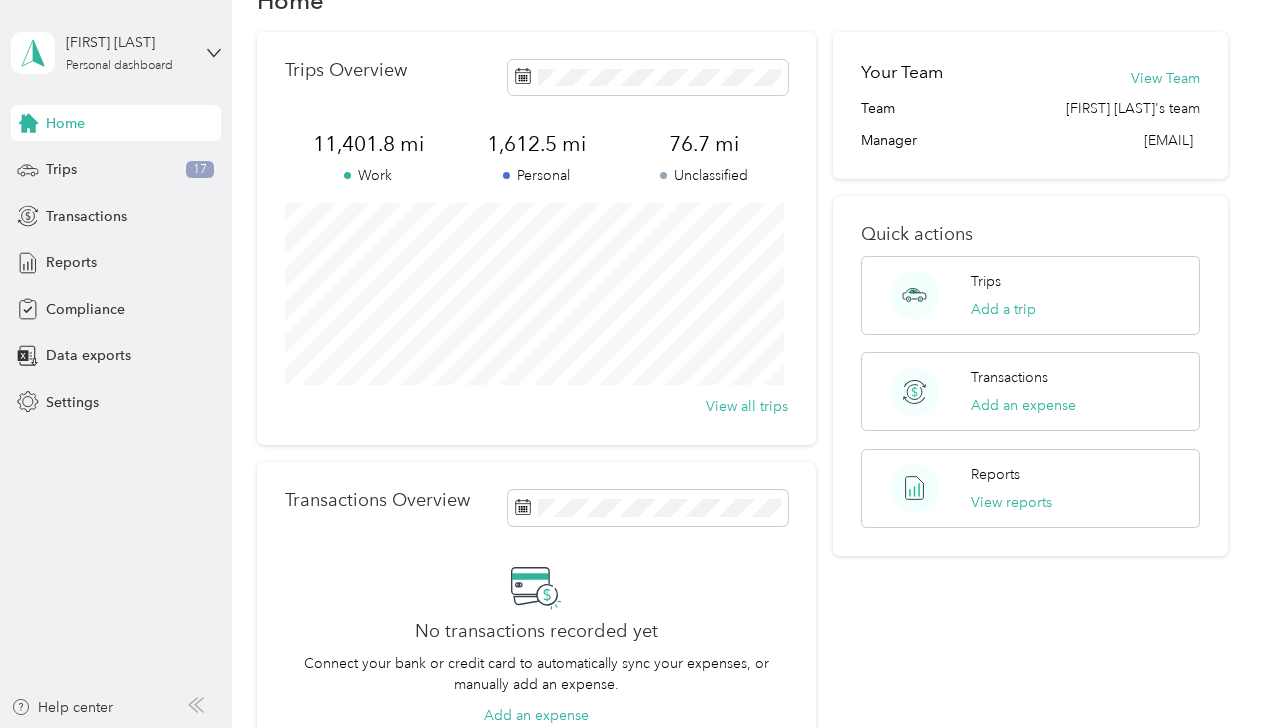 scroll, scrollTop: 0, scrollLeft: 0, axis: both 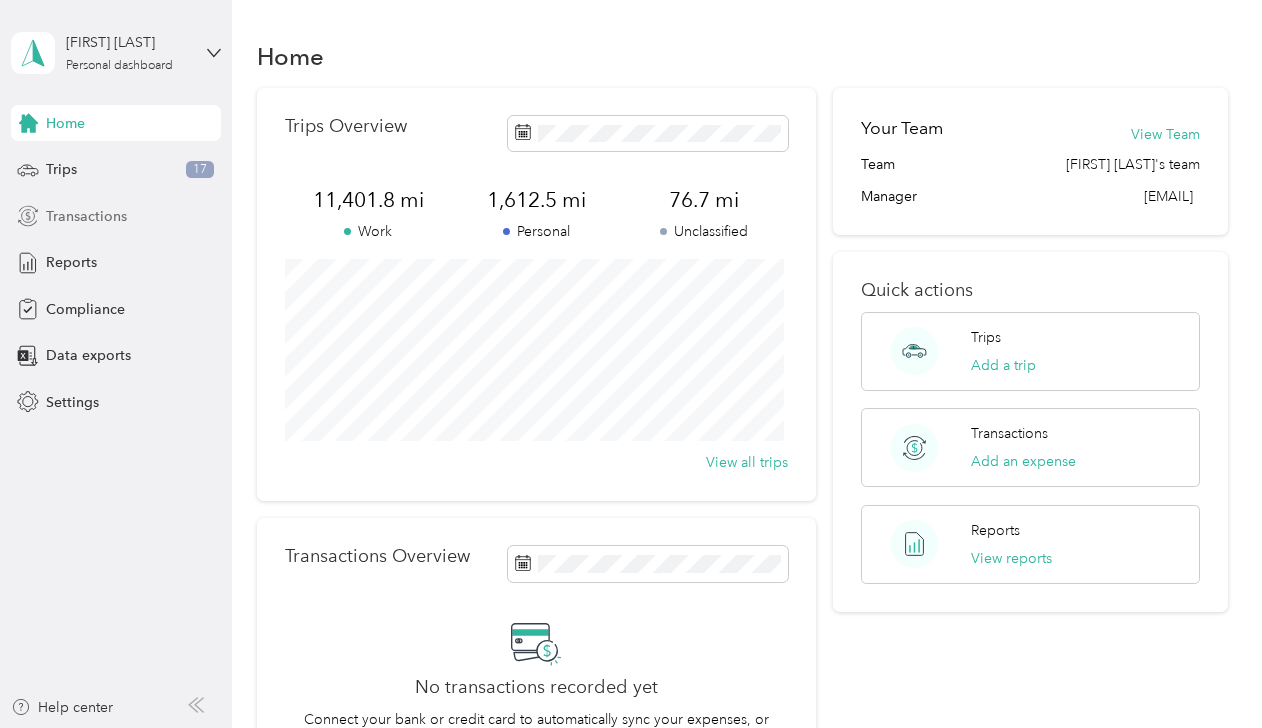click on "Transactions" at bounding box center (86, 216) 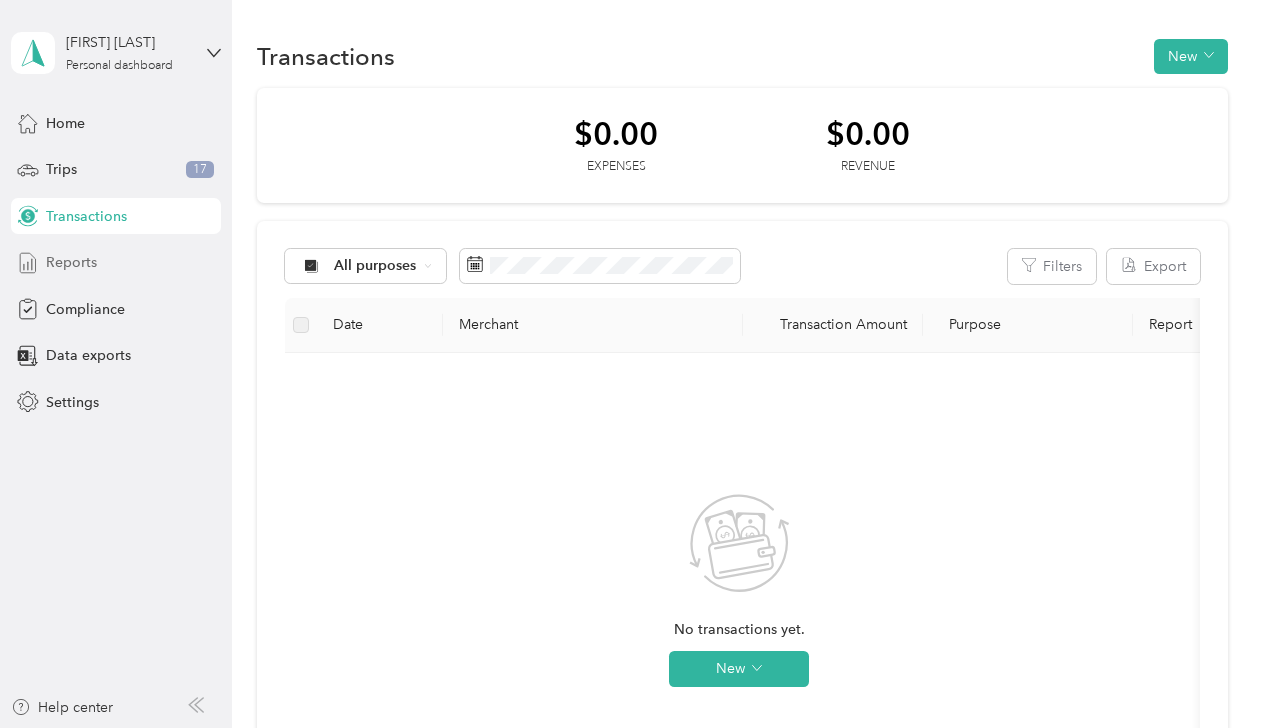 click on "Reports" at bounding box center (71, 262) 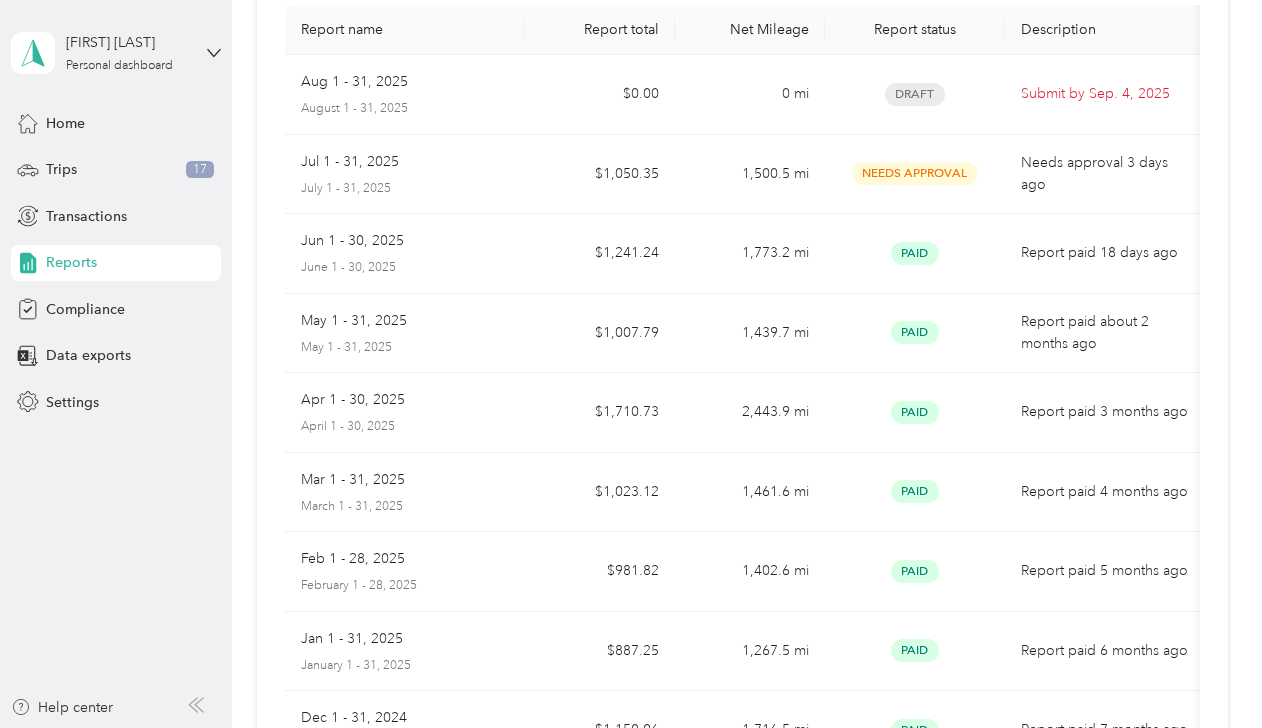 scroll, scrollTop: 155, scrollLeft: 0, axis: vertical 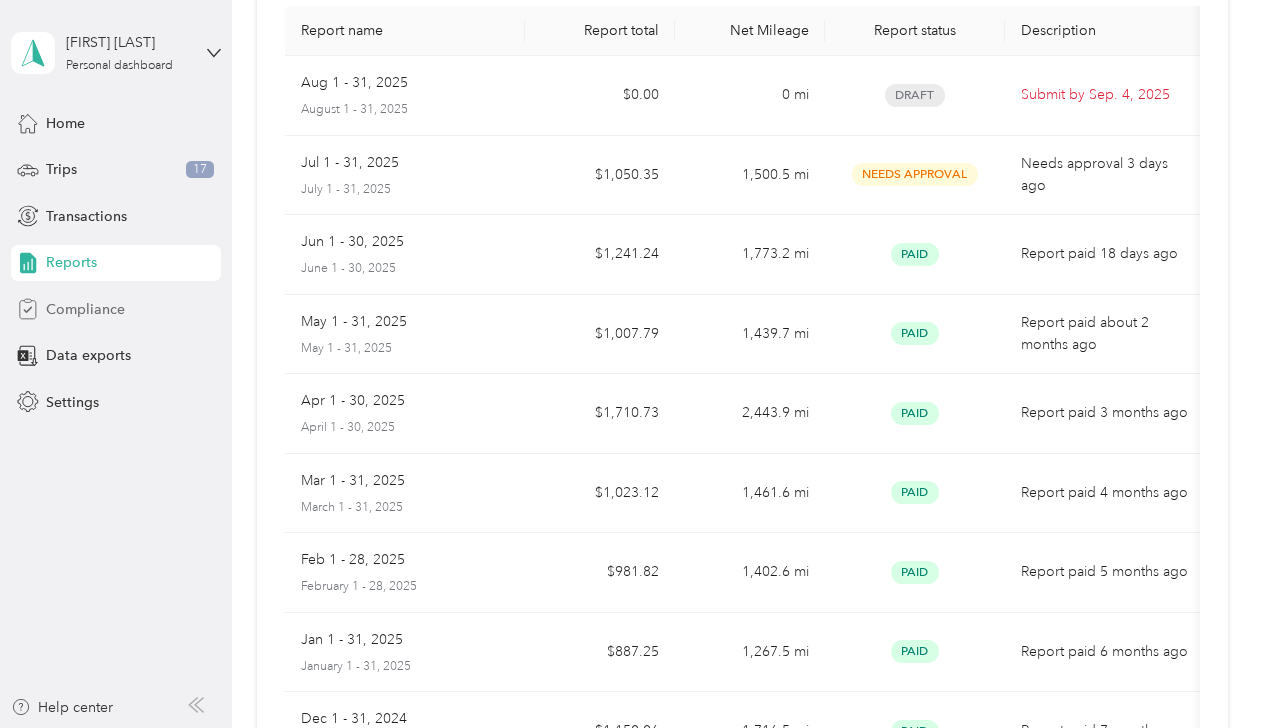 click on "Compliance" at bounding box center (85, 309) 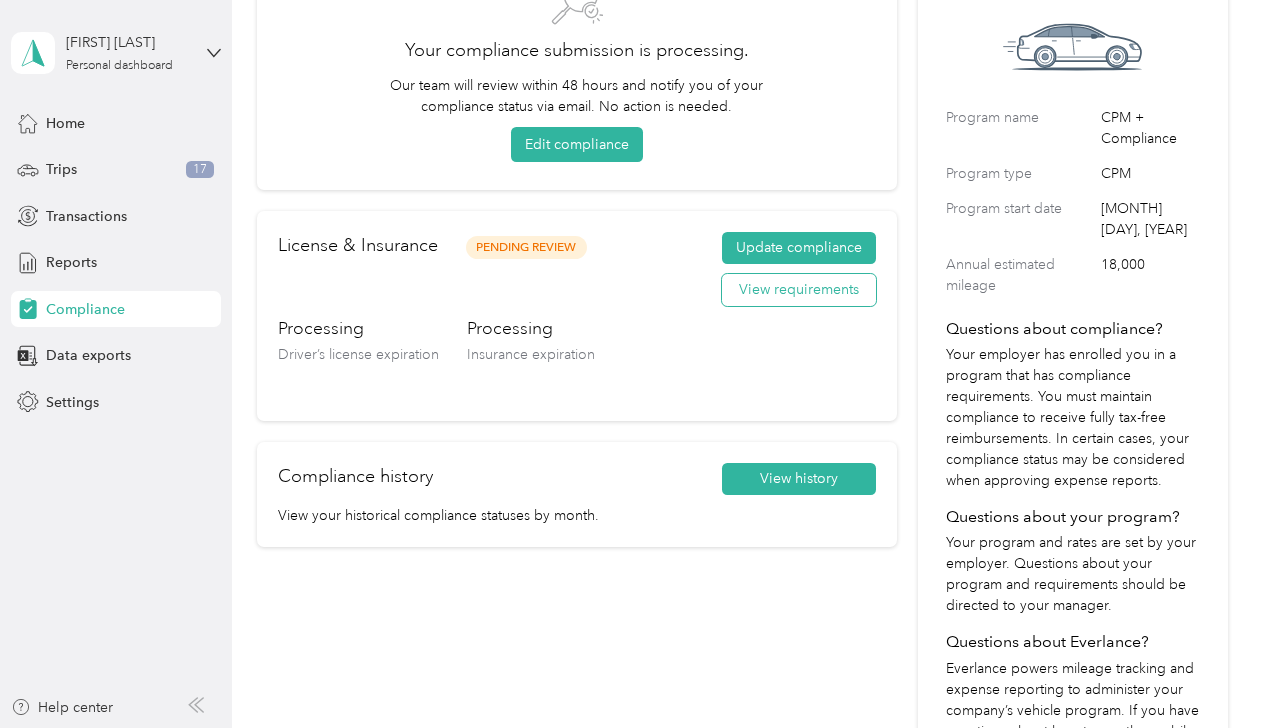 click on "View requirements" at bounding box center [799, 290] 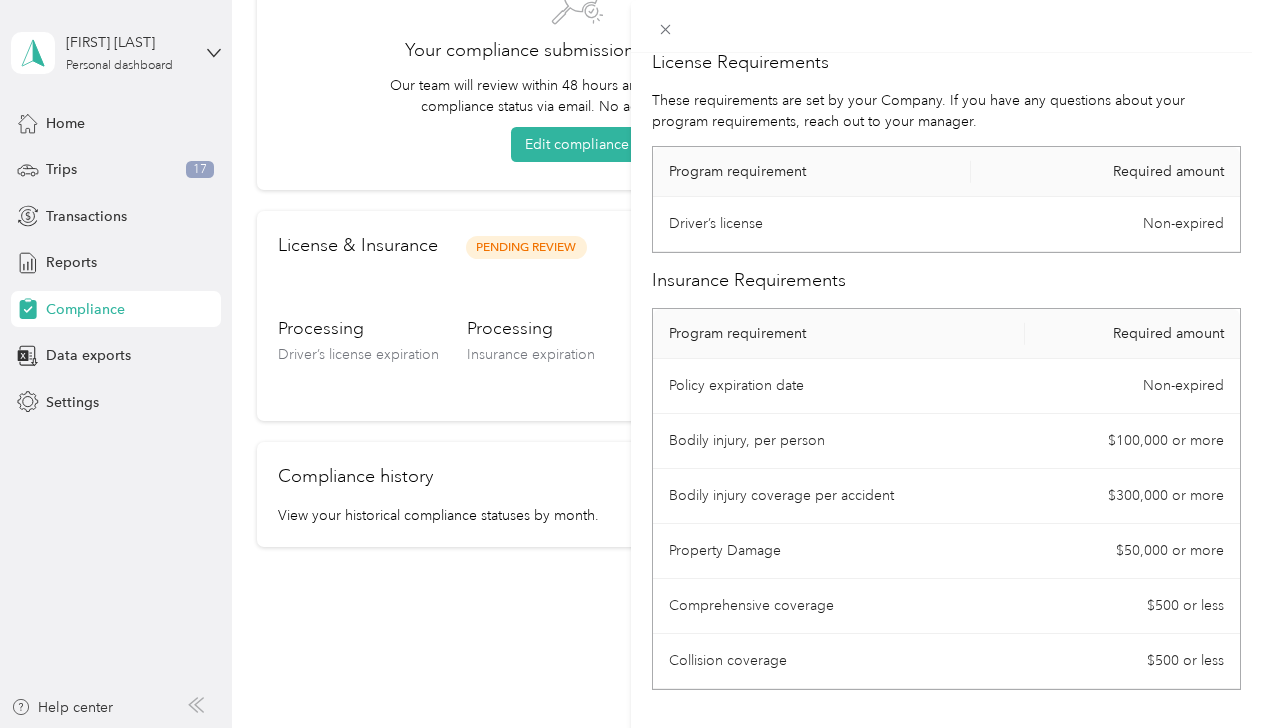 scroll, scrollTop: 0, scrollLeft: 0, axis: both 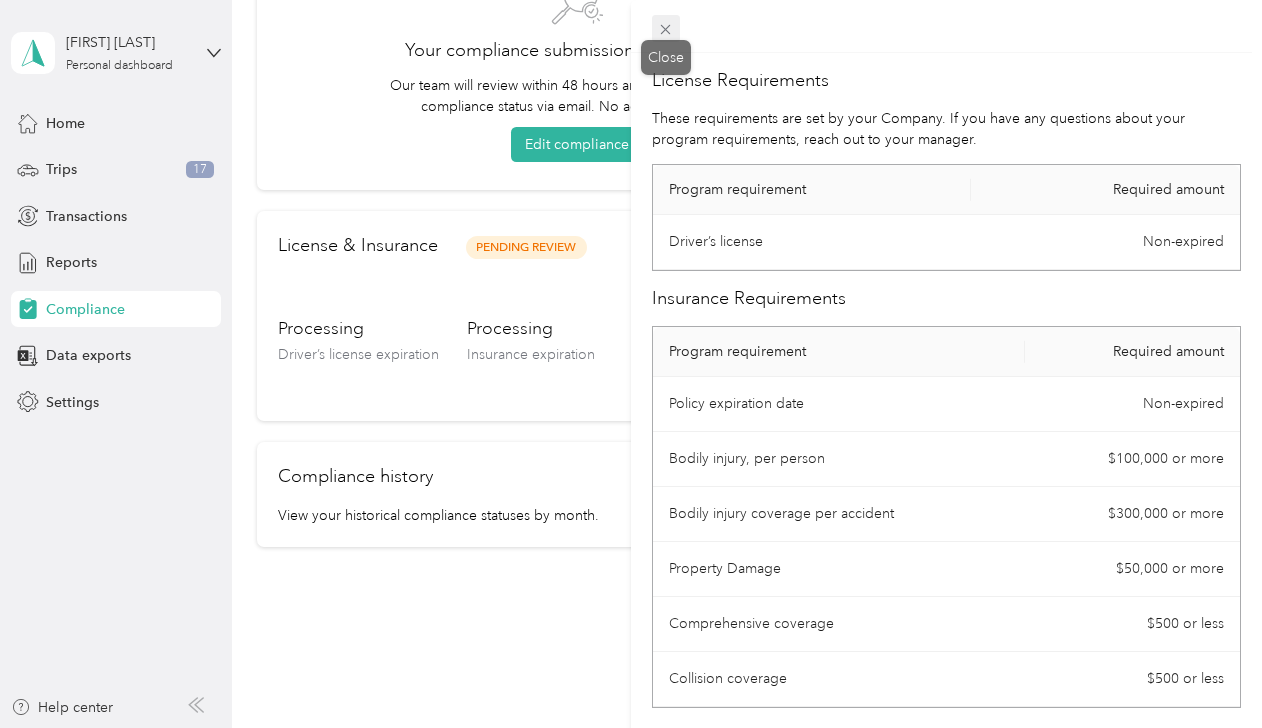 click 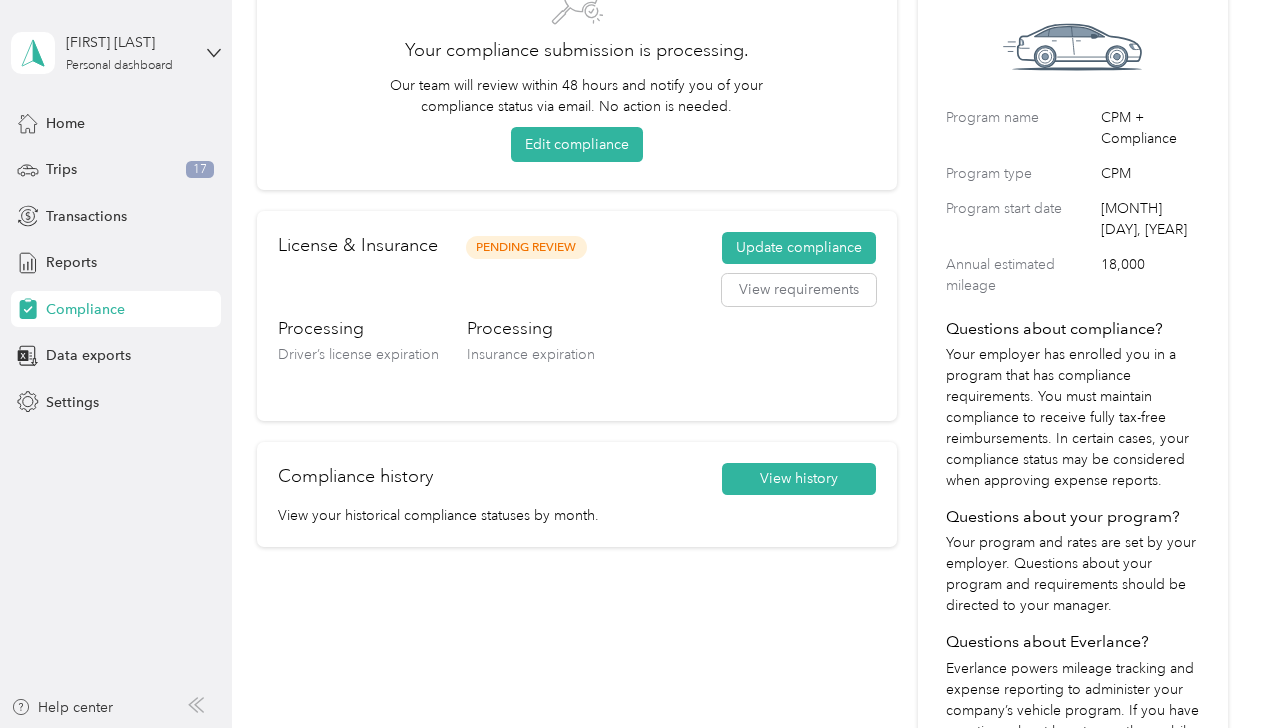 scroll, scrollTop: 282, scrollLeft: 0, axis: vertical 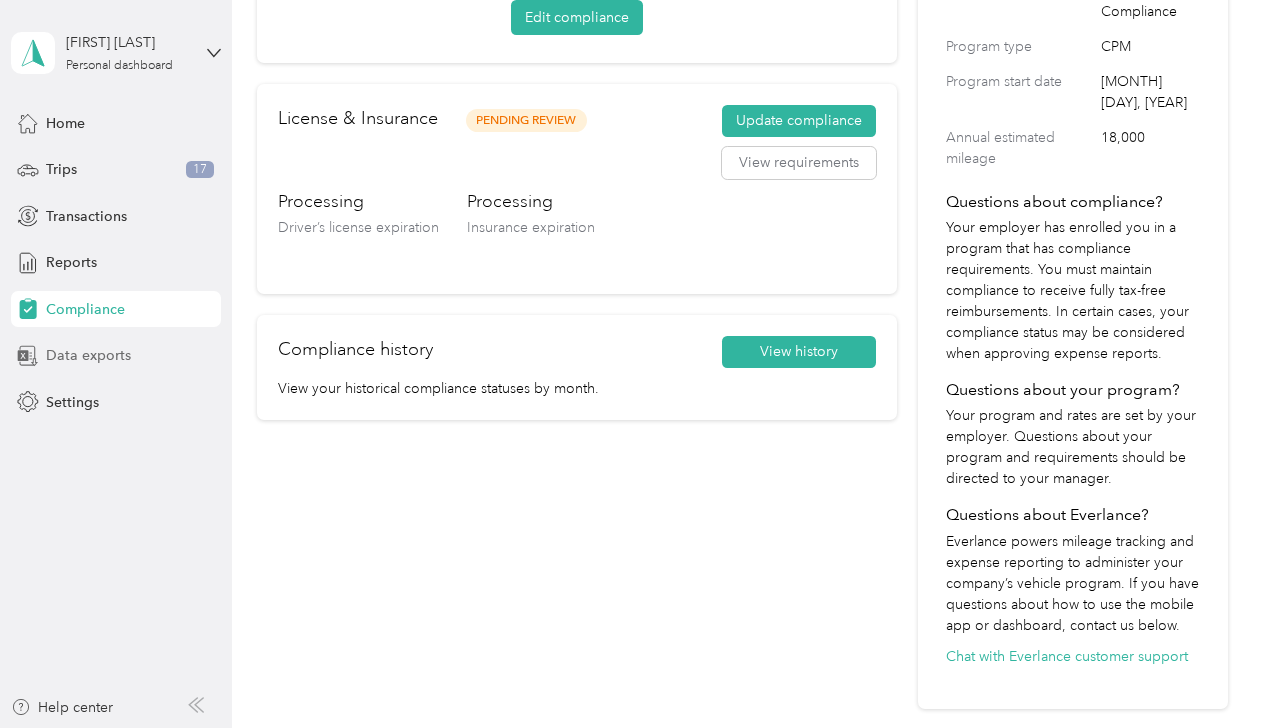 click on "Data exports" at bounding box center (88, 355) 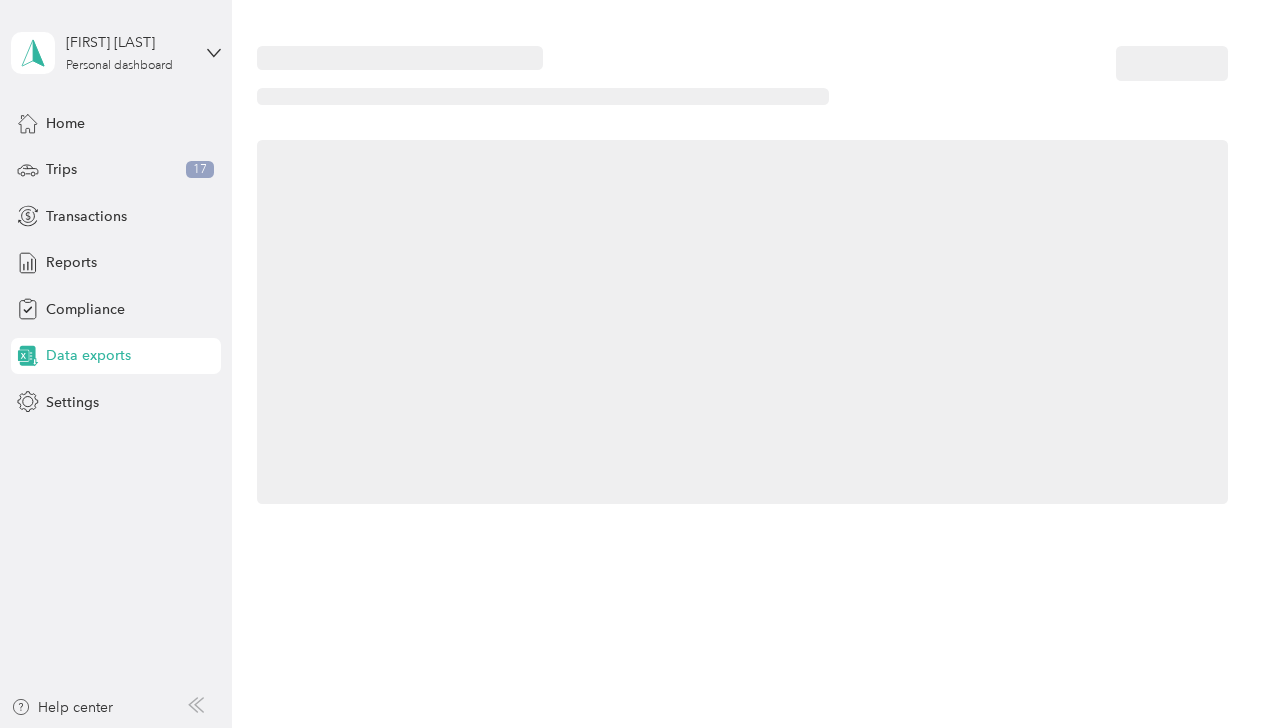 scroll, scrollTop: 0, scrollLeft: 0, axis: both 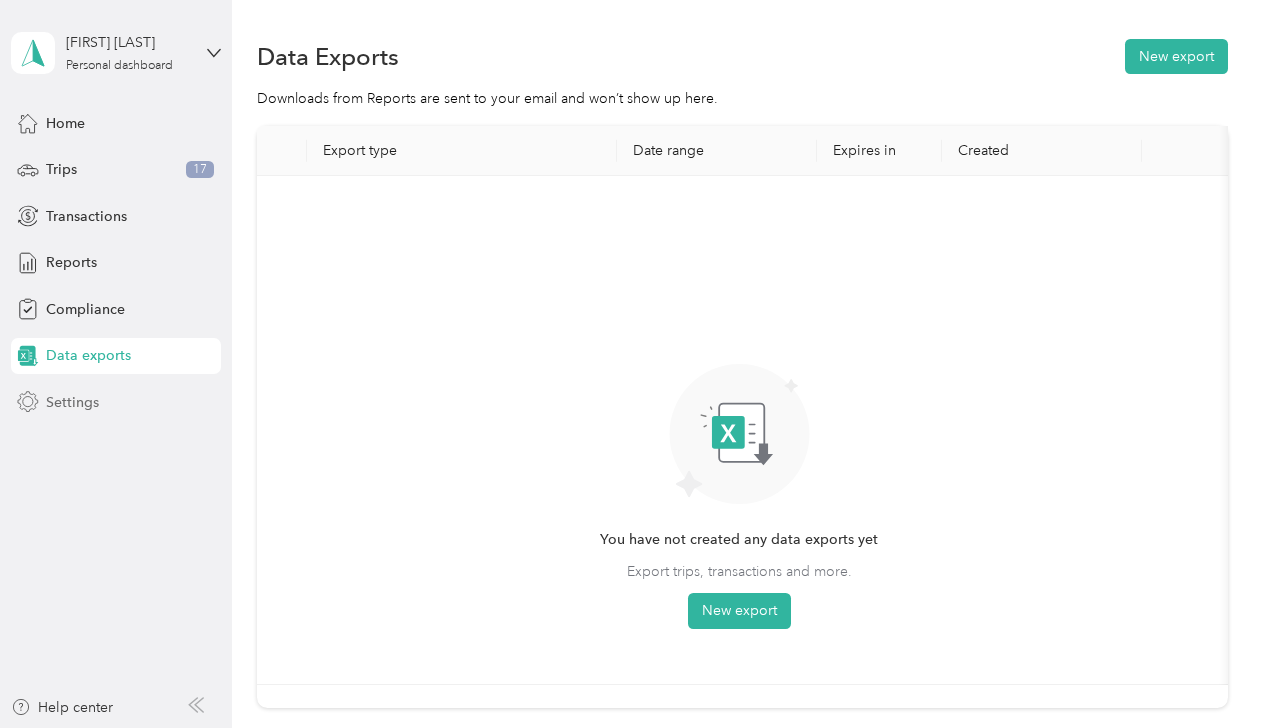 click on "Settings" at bounding box center (72, 402) 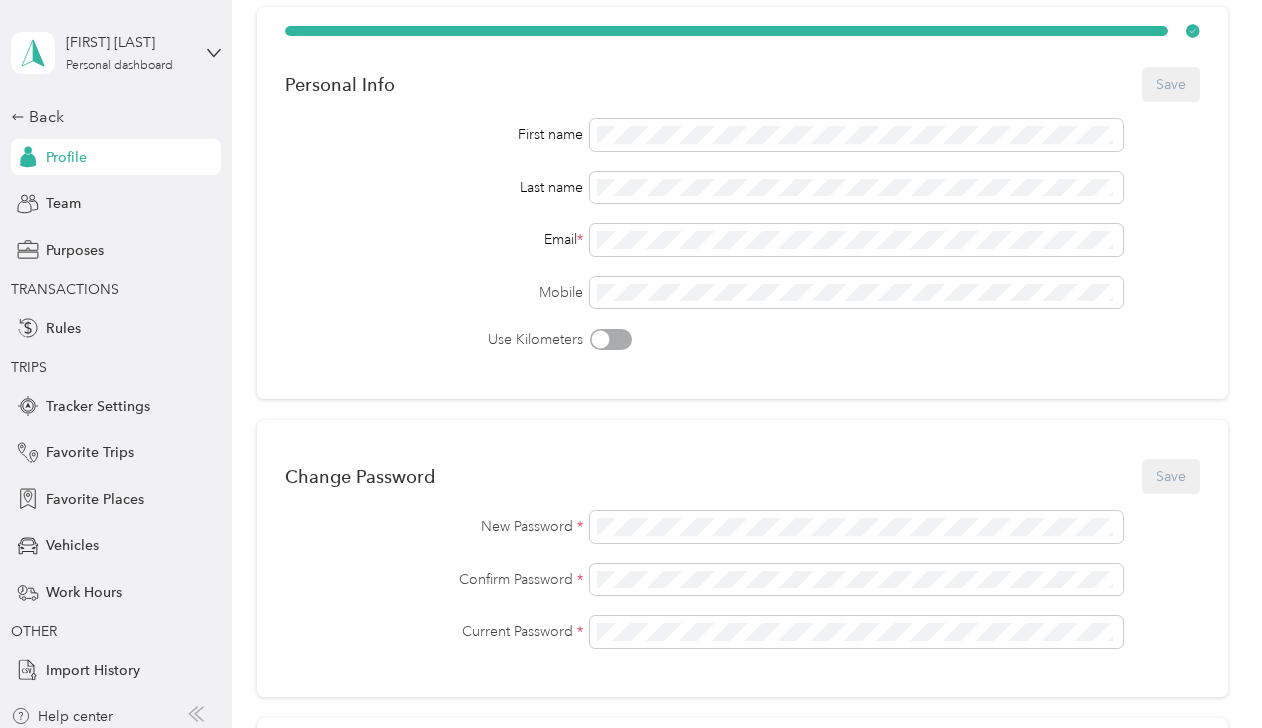 scroll, scrollTop: 120, scrollLeft: 0, axis: vertical 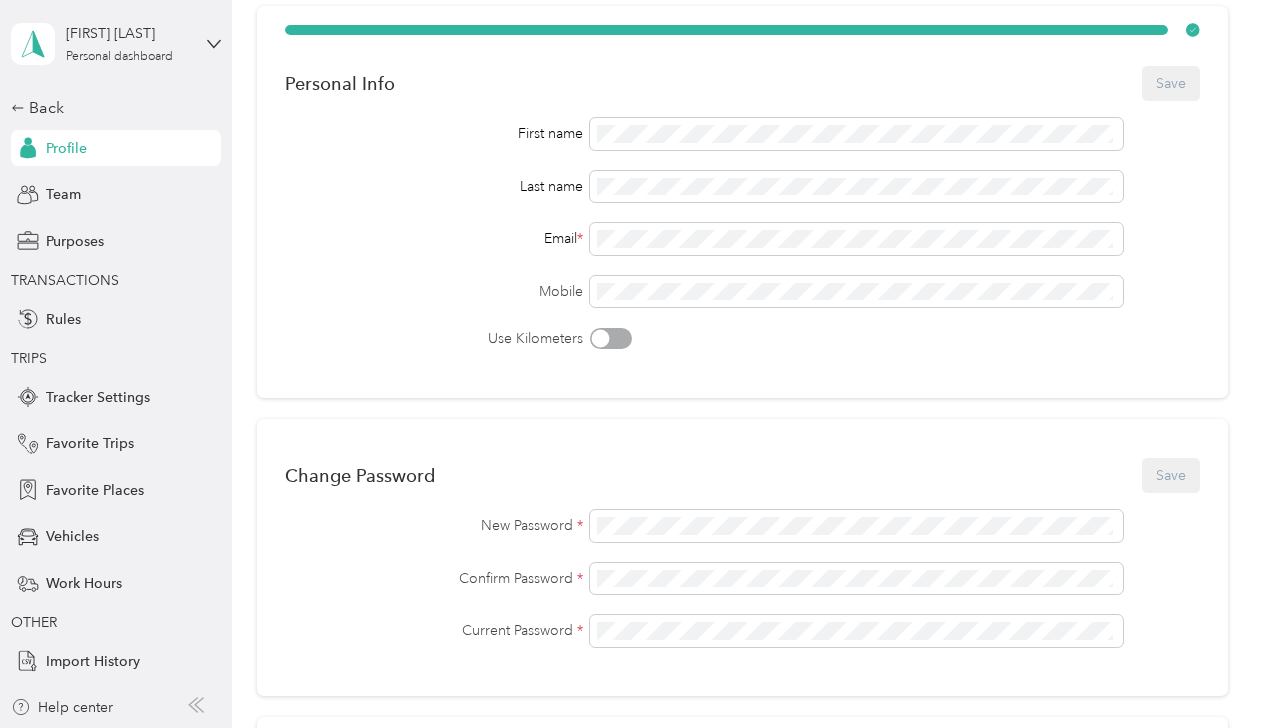 click on "Profile" at bounding box center (66, 148) 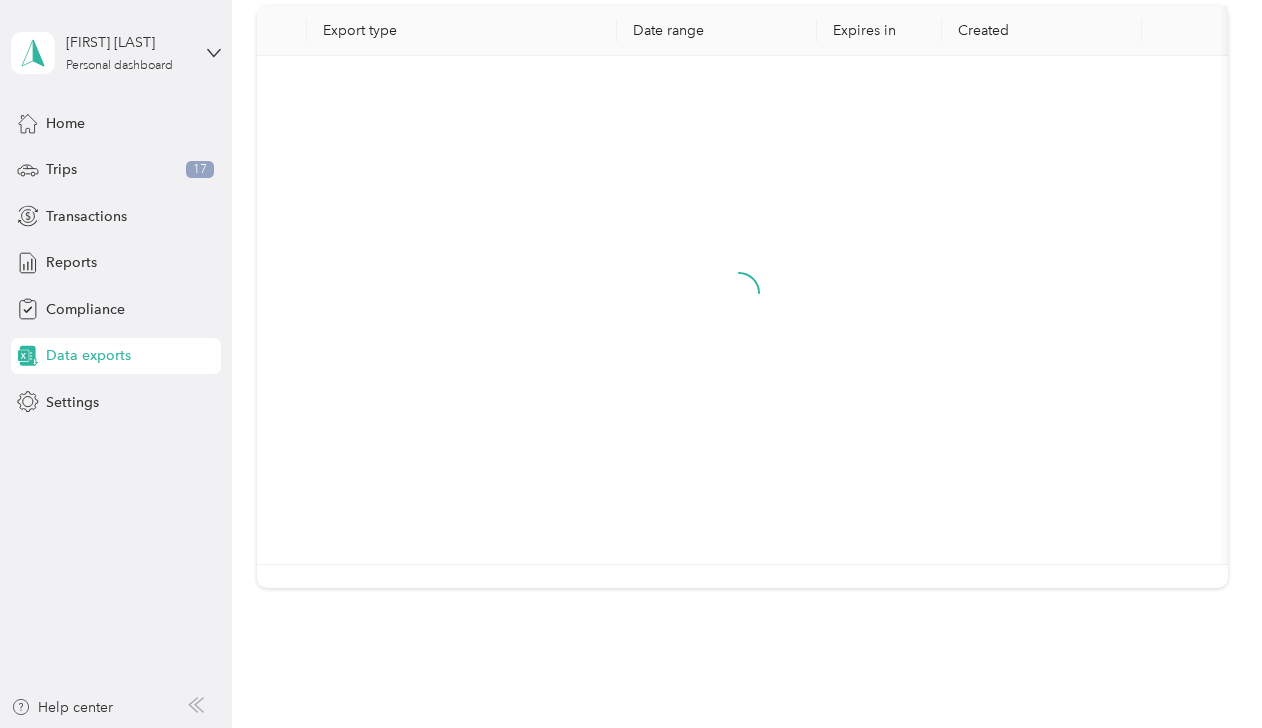 scroll, scrollTop: 0, scrollLeft: 0, axis: both 